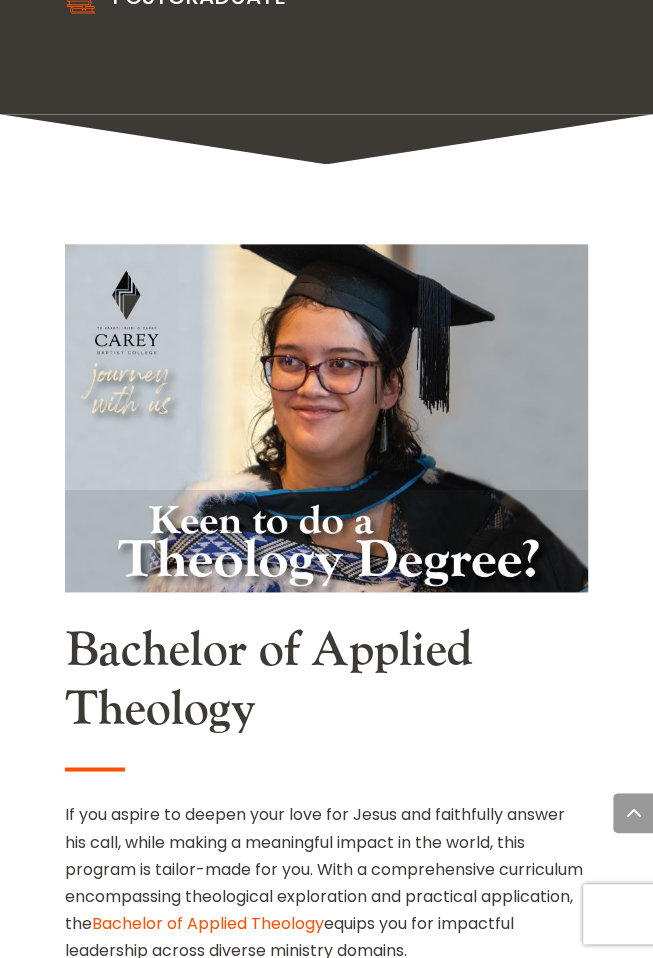 scroll, scrollTop: 3689, scrollLeft: 0, axis: vertical 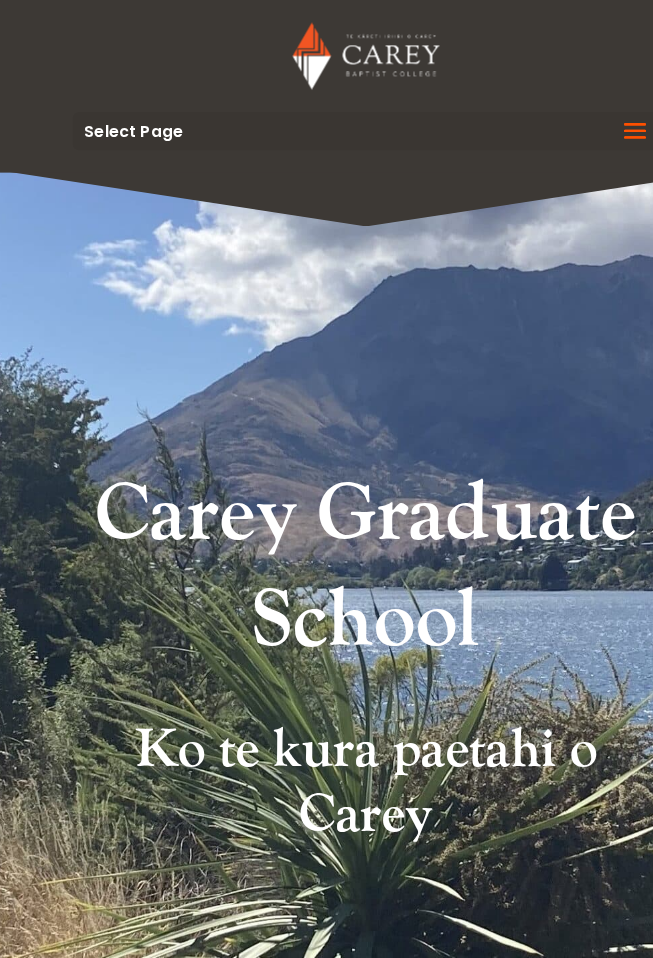 click at bounding box center (567, 130) 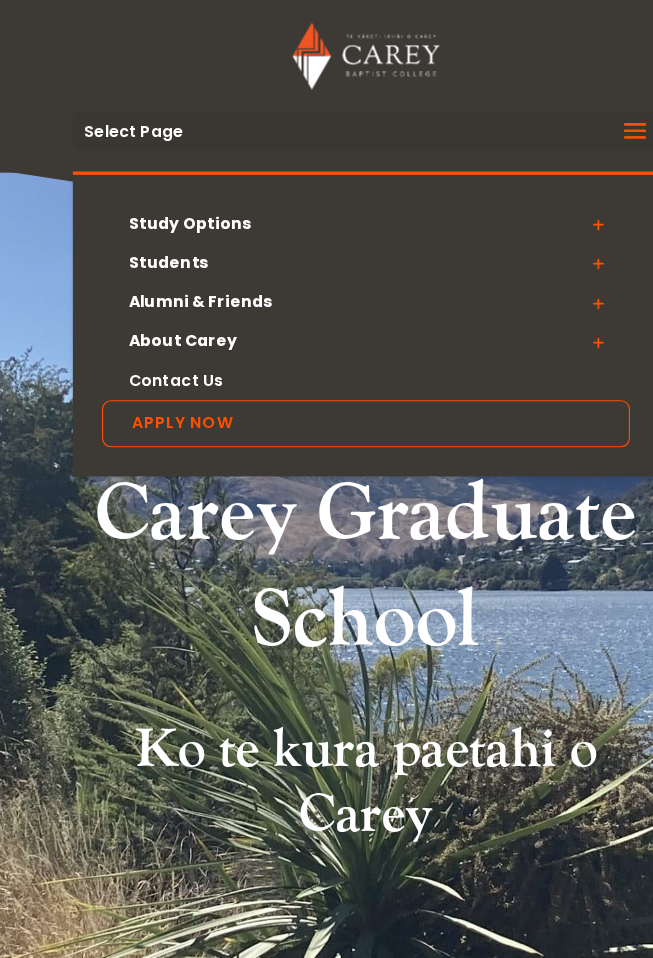 click at bounding box center [534, 305] 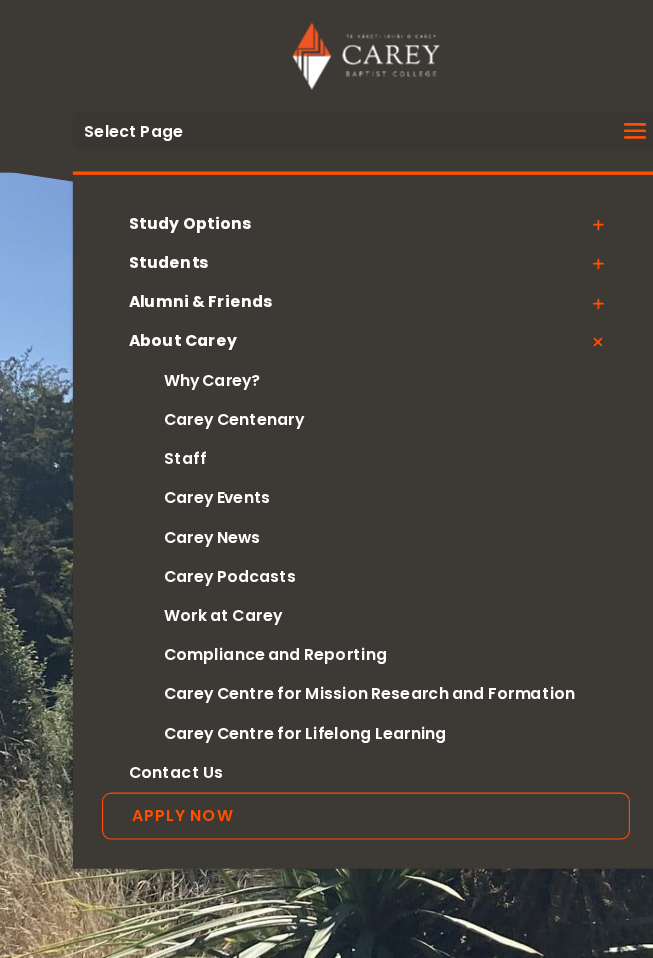 click on "Carey Centenary" at bounding box center [342, 374] 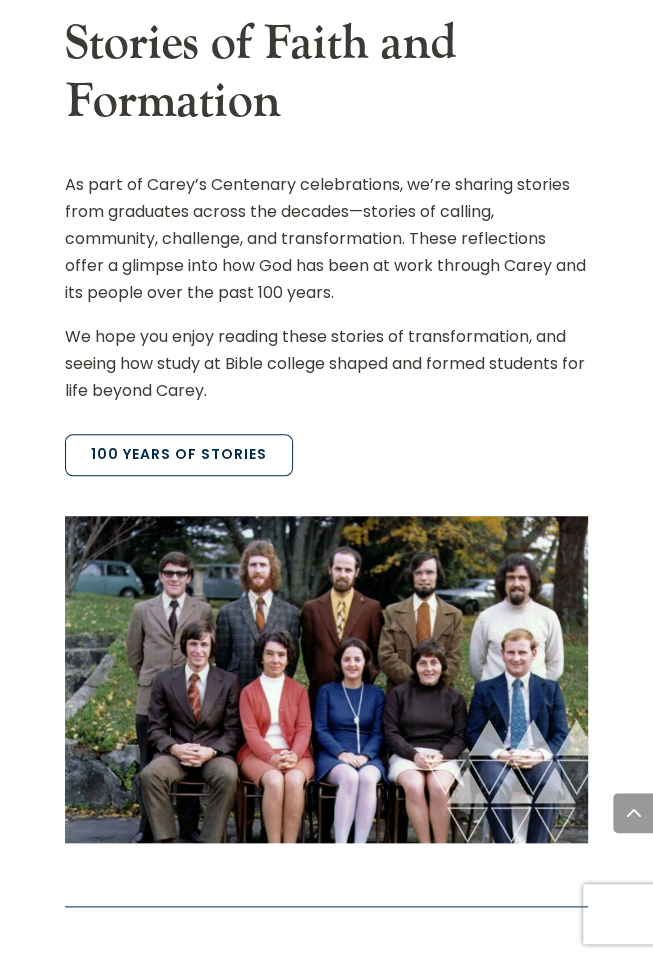 scroll, scrollTop: 3097, scrollLeft: 0, axis: vertical 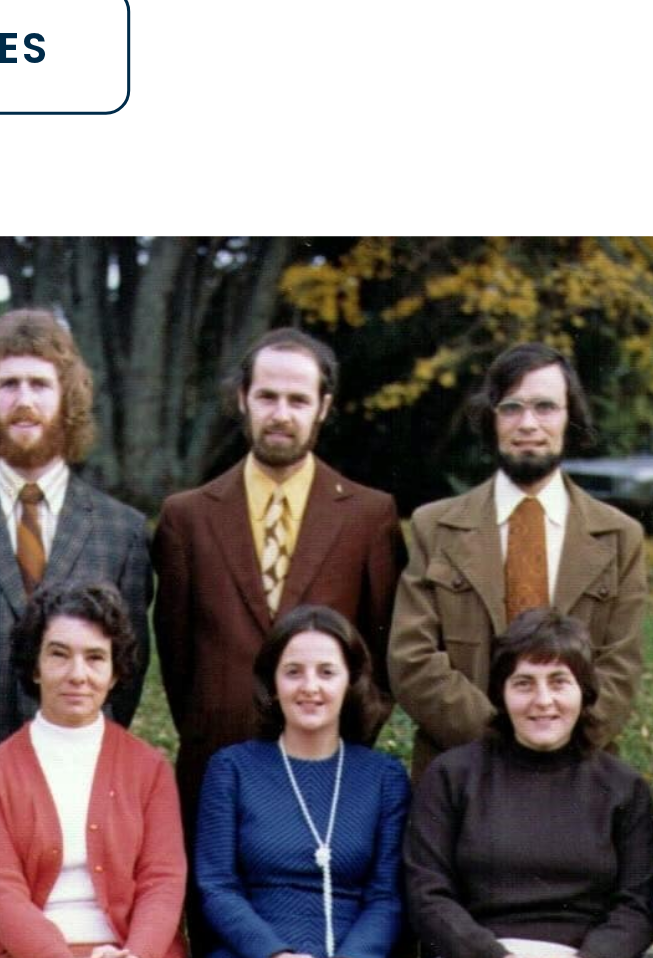 click at bounding box center (326, 678) 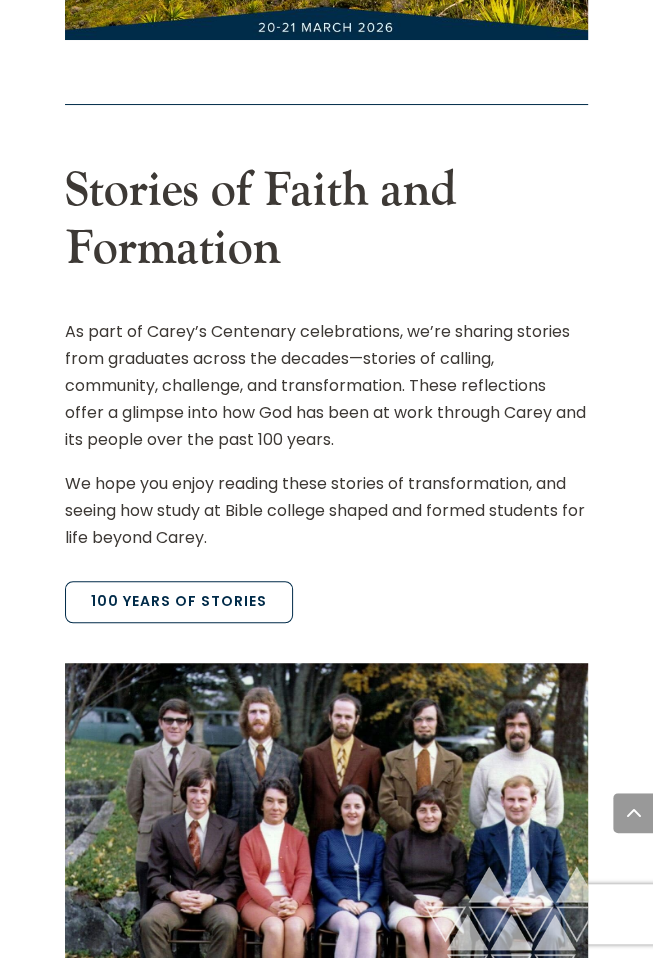 scroll, scrollTop: 2946, scrollLeft: 0, axis: vertical 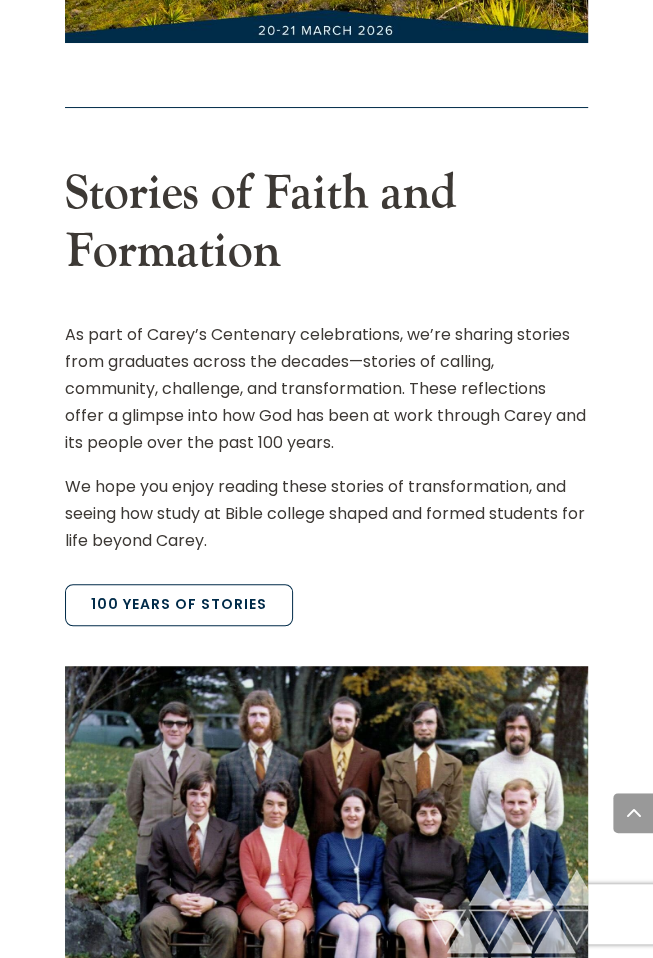 click on "100 Years of Stories" at bounding box center [179, 605] 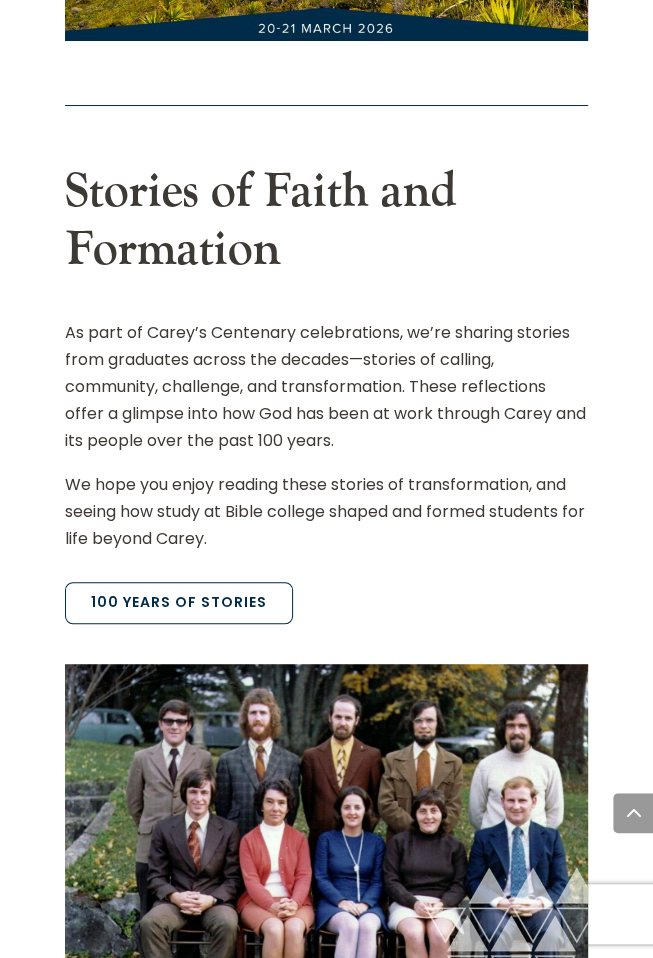 click on "100 Years of Stories" at bounding box center [179, 603] 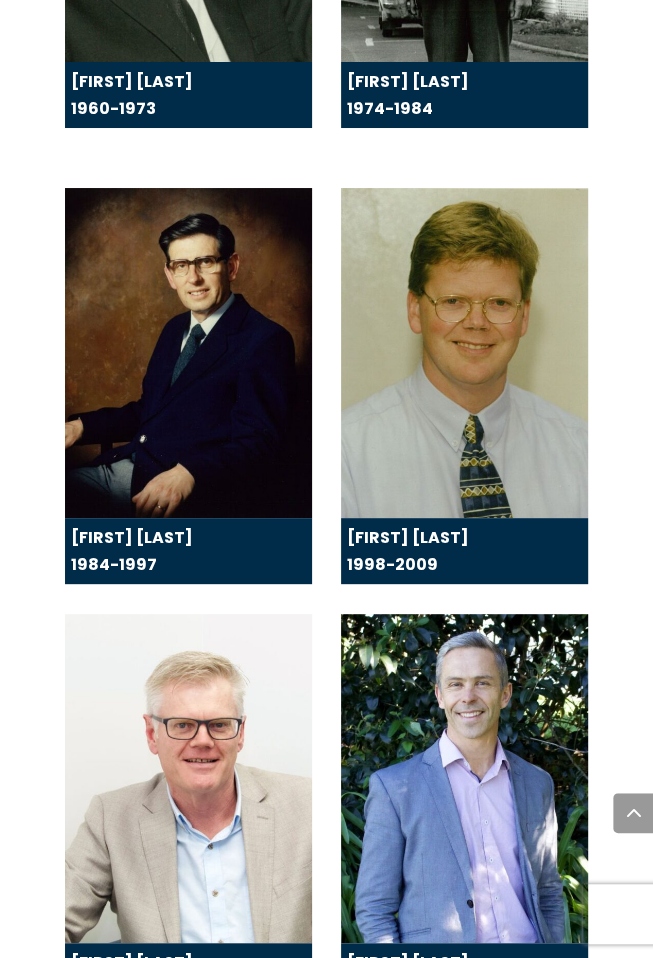 scroll, scrollTop: 5773, scrollLeft: 0, axis: vertical 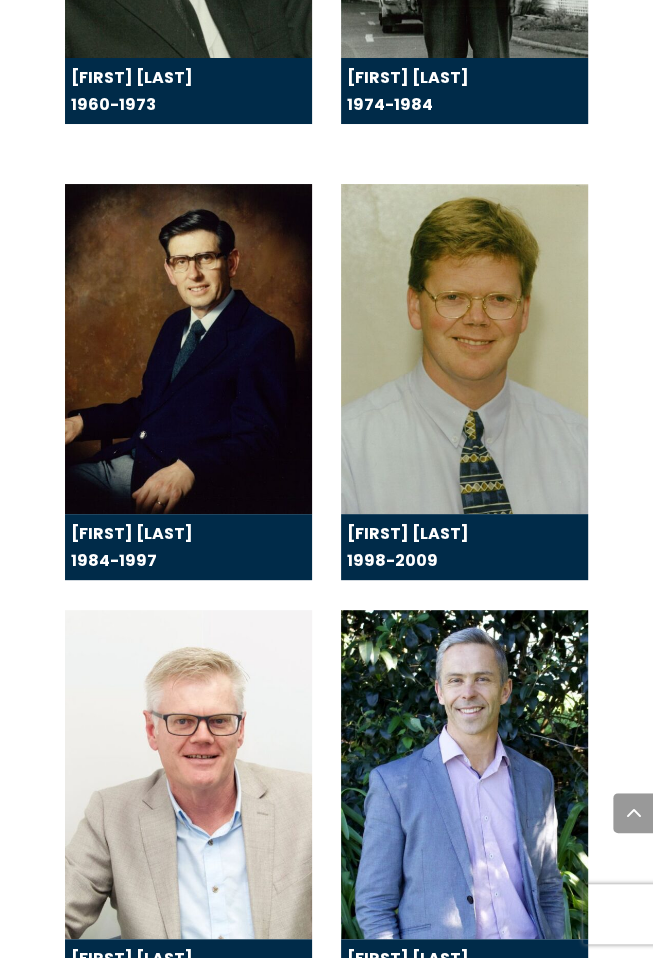 click at bounding box center (464, 348) 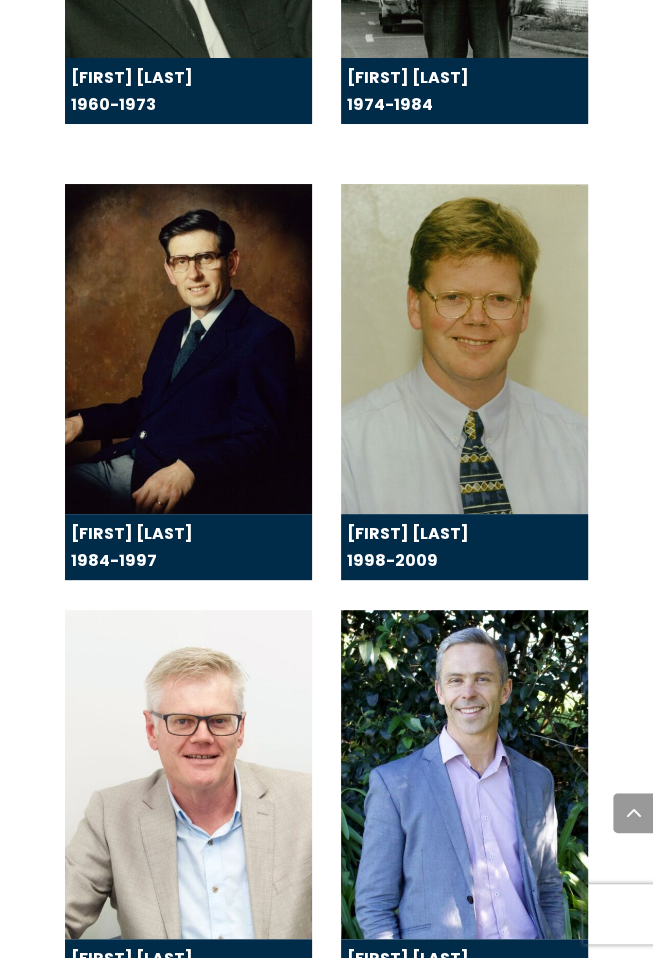 scroll, scrollTop: 5864, scrollLeft: 0, axis: vertical 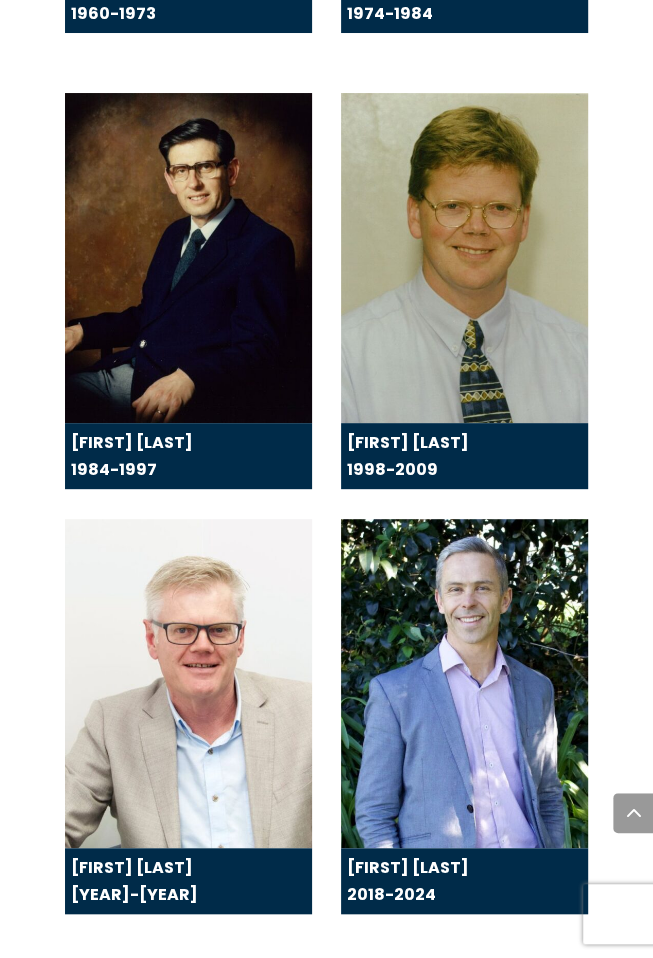 click on "Paul Windsor
1998-2009" at bounding box center [408, 456] 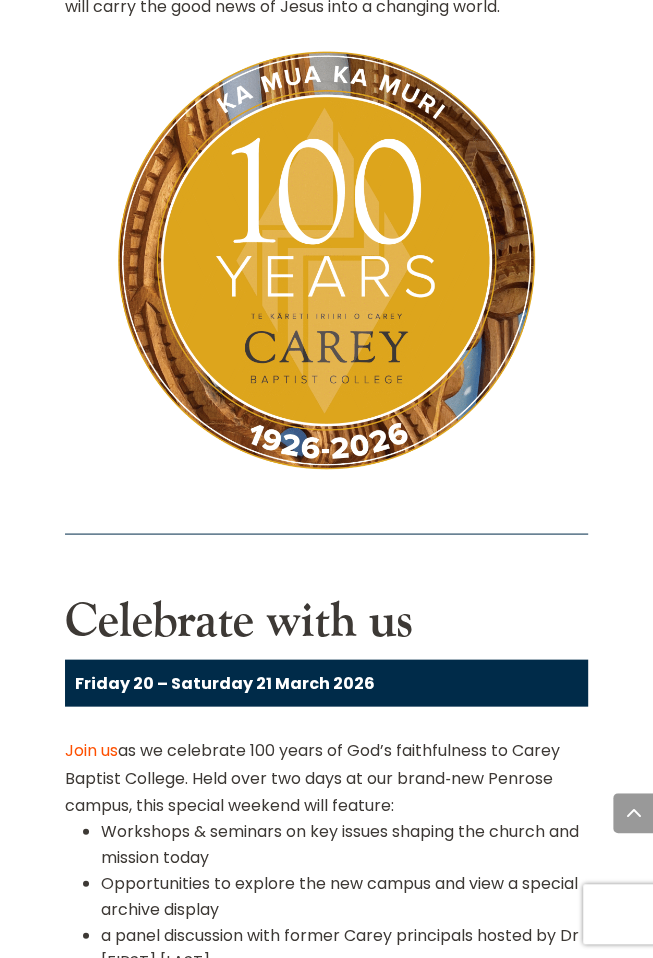 scroll, scrollTop: 0, scrollLeft: 0, axis: both 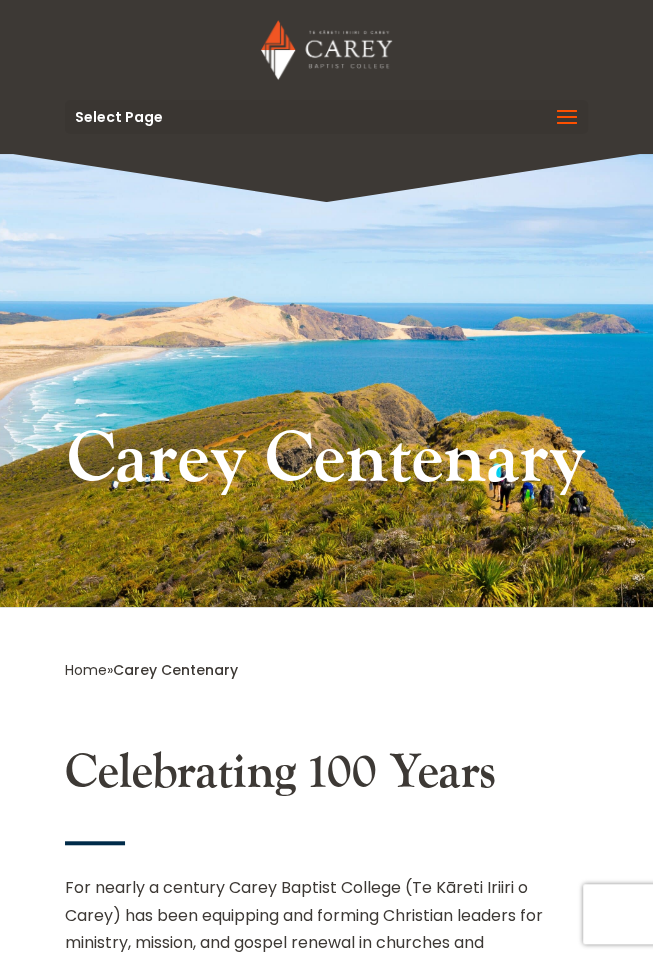 click at bounding box center [567, 130] 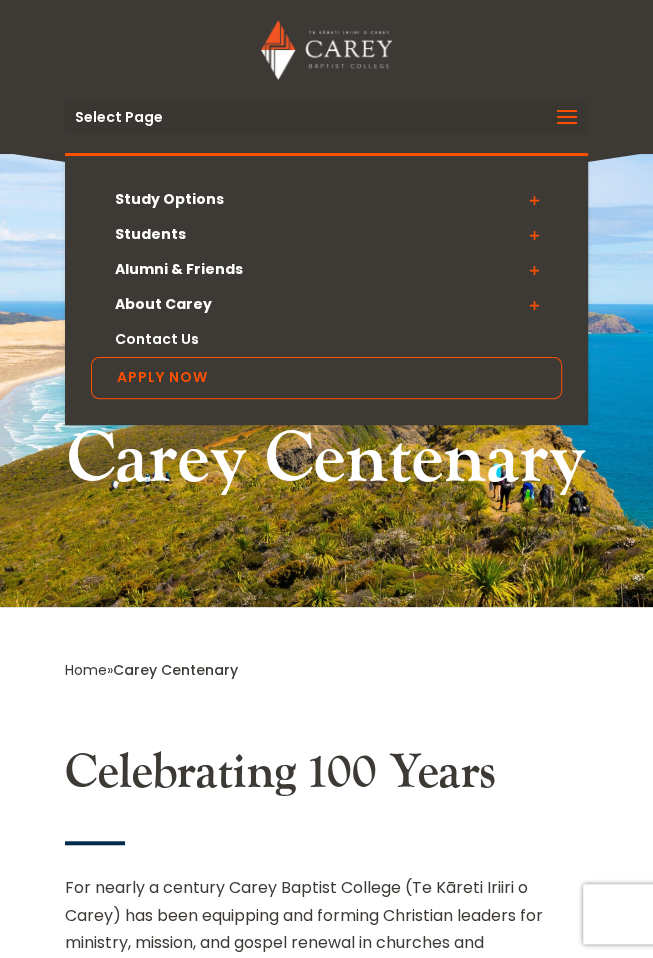 click at bounding box center [534, 235] 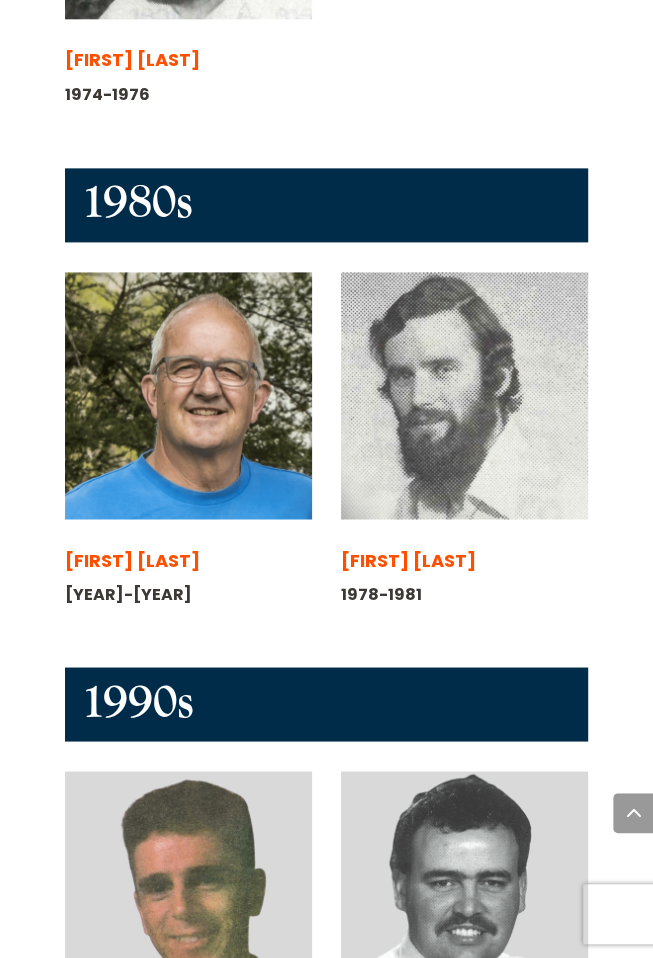 scroll, scrollTop: 3838, scrollLeft: 0, axis: vertical 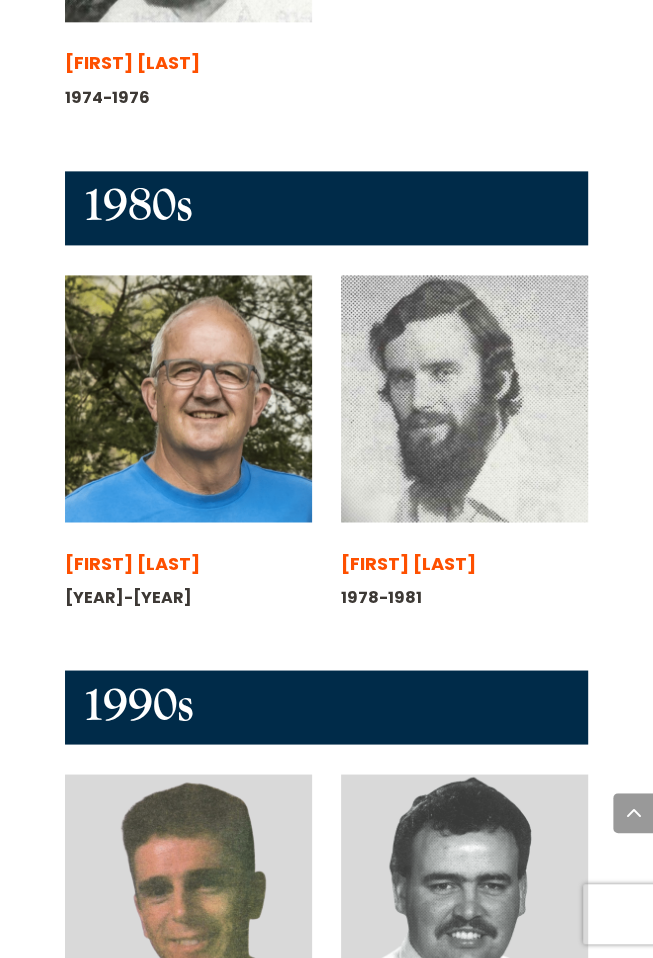 click at bounding box center (464, 398) 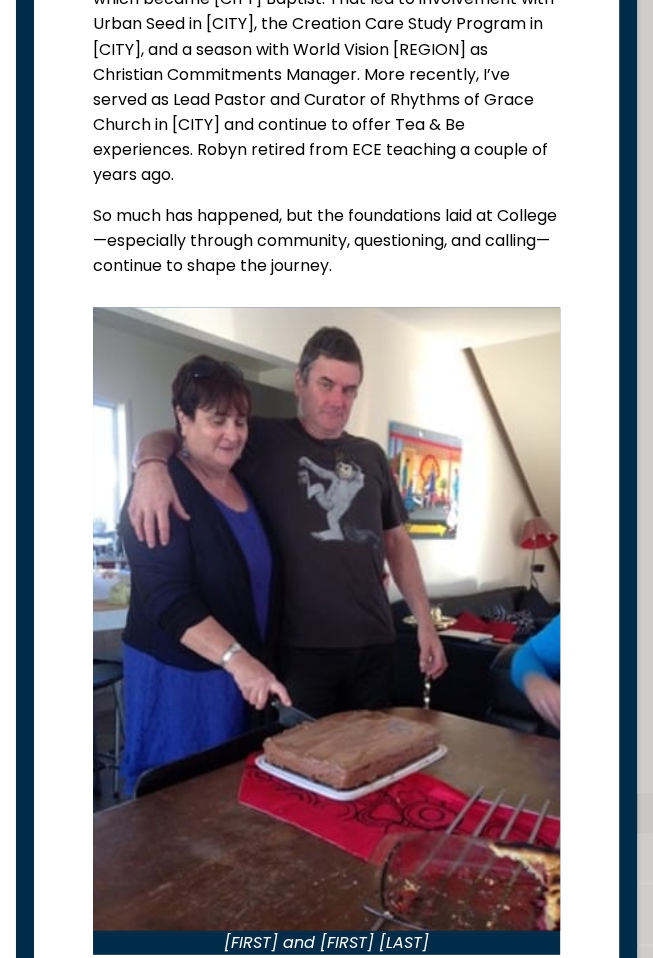 scroll, scrollTop: 1557, scrollLeft: 0, axis: vertical 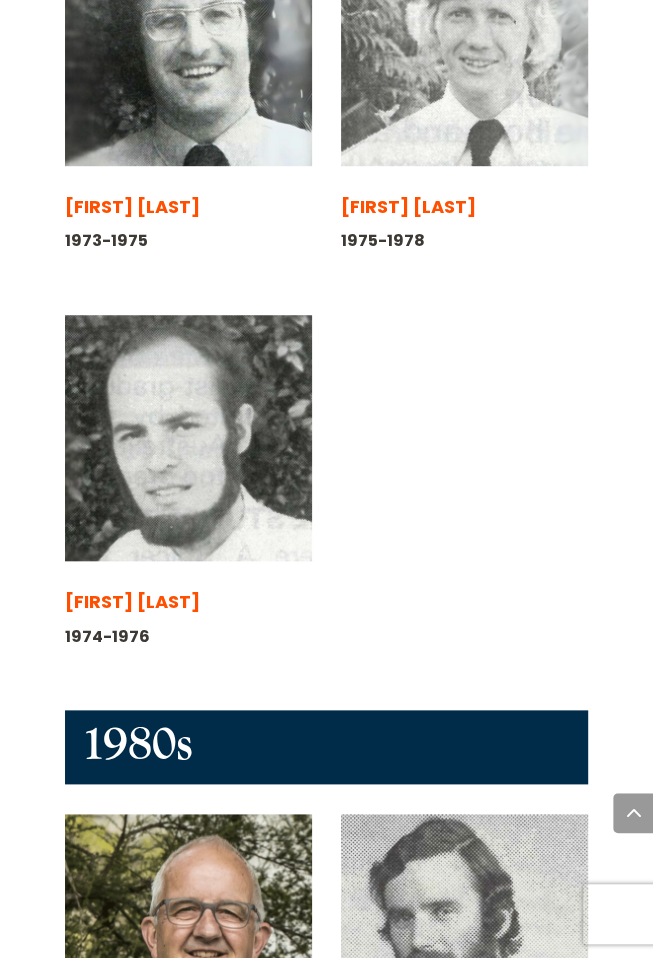 click at bounding box center [188, 438] 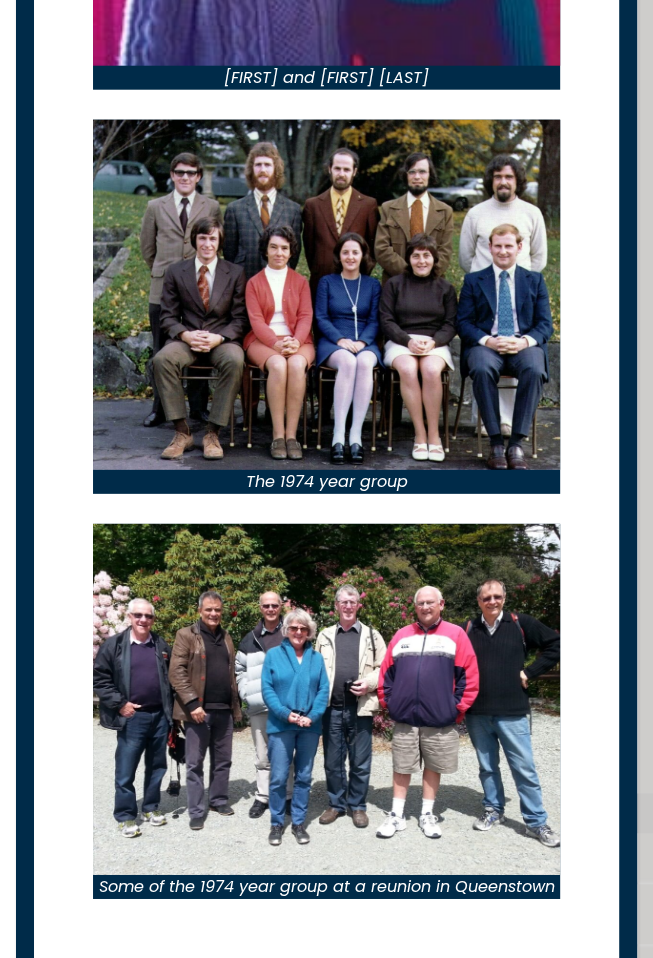scroll, scrollTop: 1982, scrollLeft: 0, axis: vertical 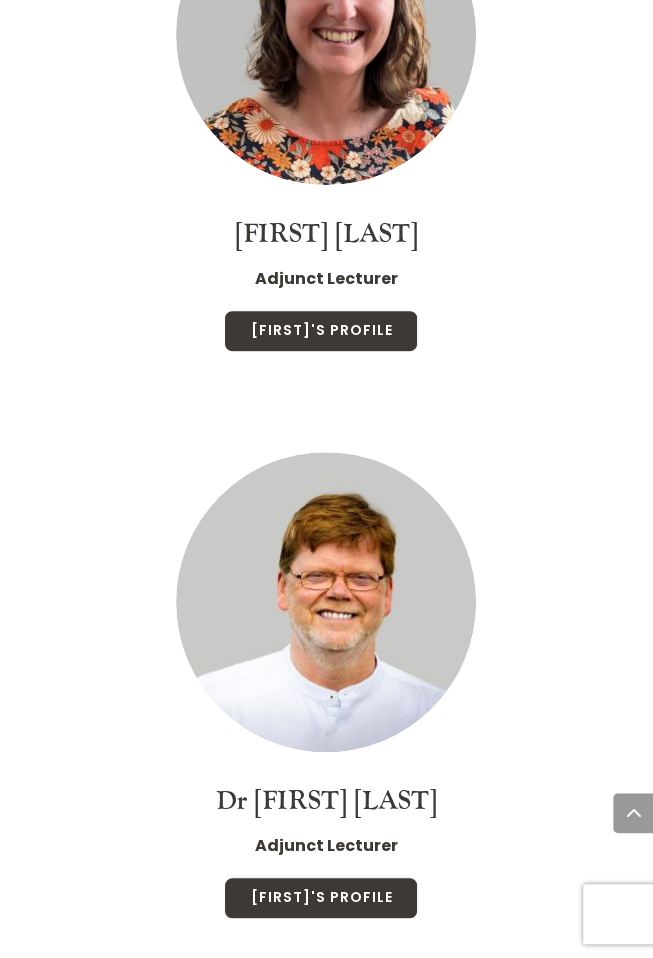 click on "Paul's Profile" at bounding box center [321, 898] 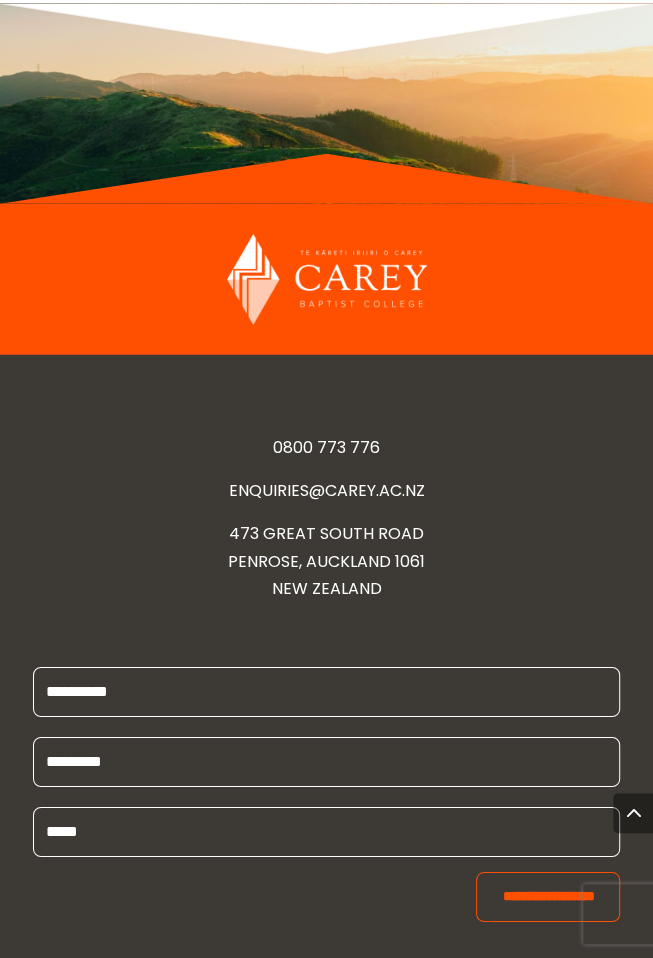 scroll, scrollTop: 28487, scrollLeft: 0, axis: vertical 